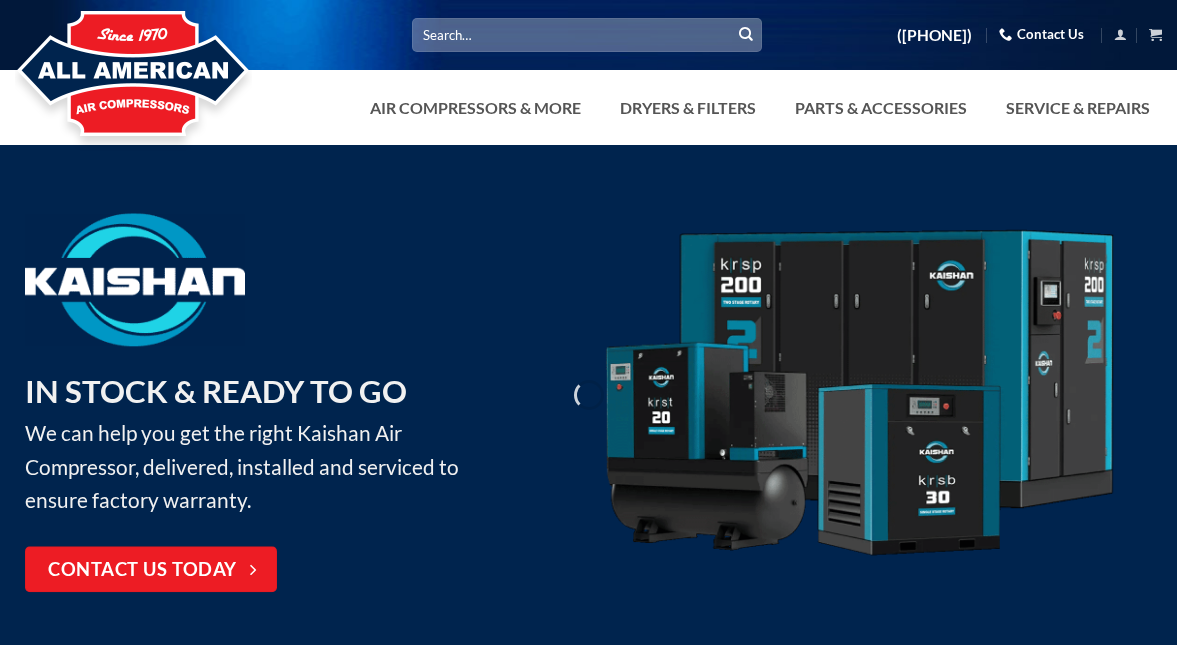 scroll, scrollTop: 0, scrollLeft: 0, axis: both 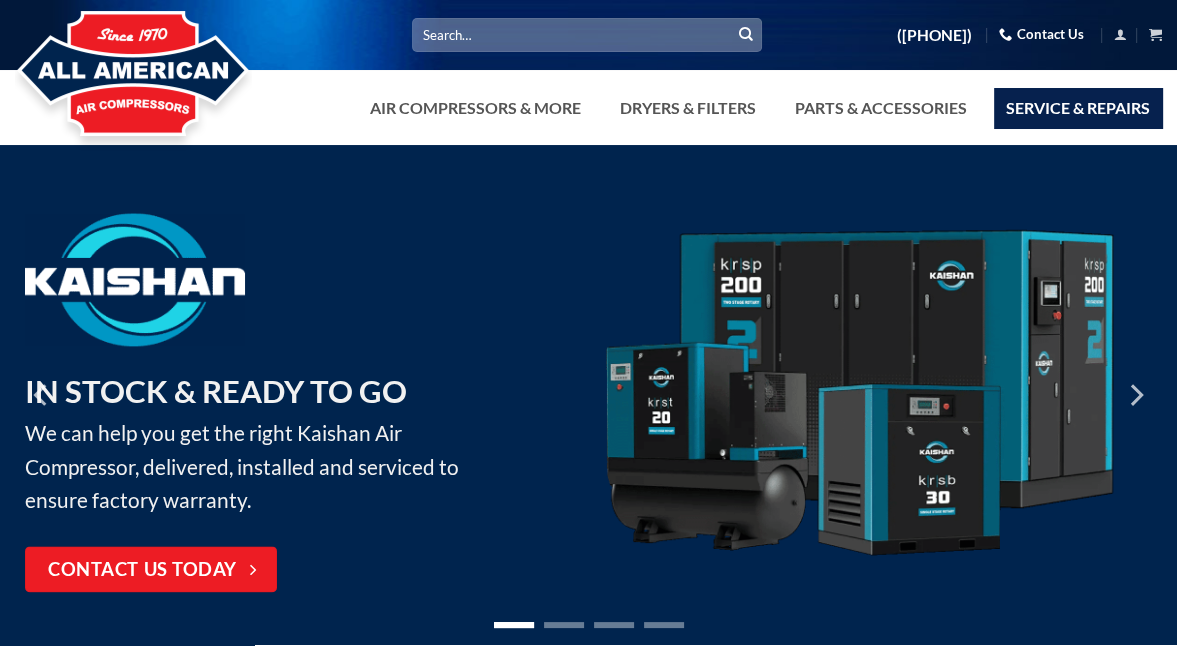 click on "Service & Repairs" at bounding box center (1078, 108) 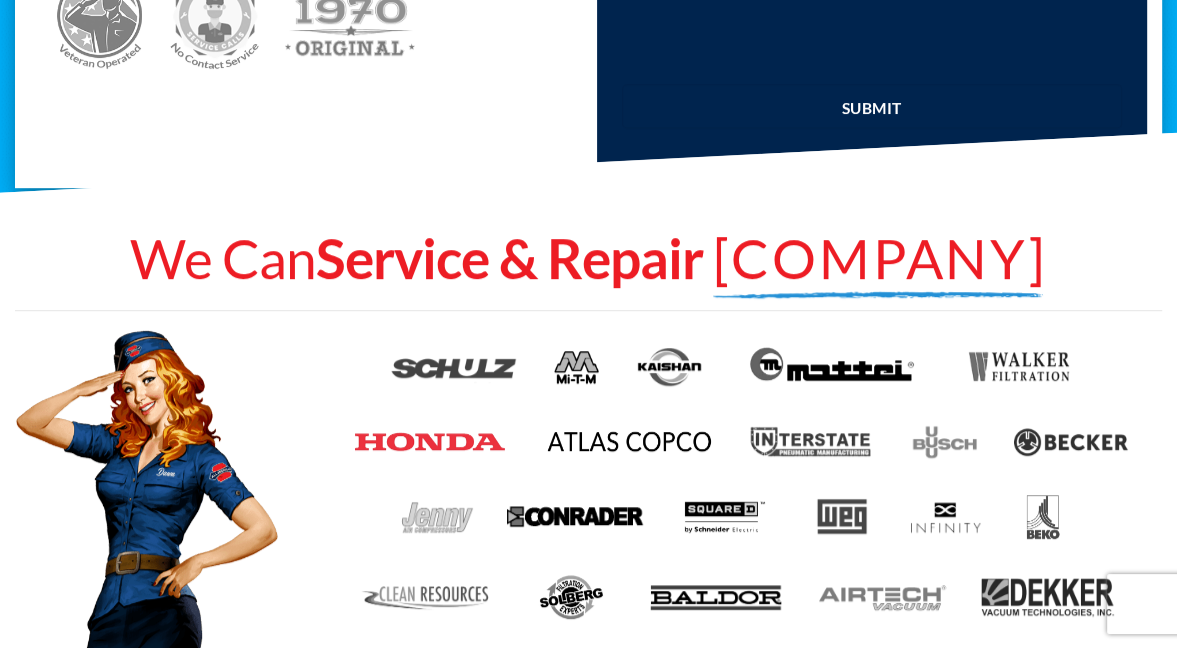 scroll, scrollTop: 400, scrollLeft: 0, axis: vertical 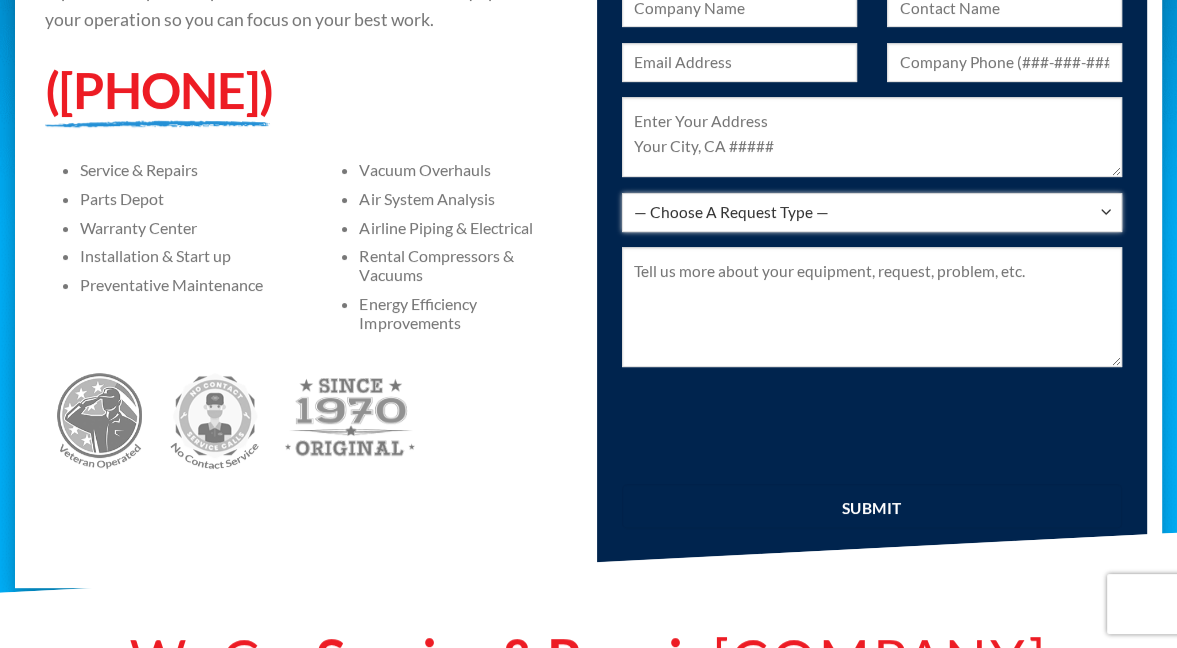 click on "— Choose A Request Type — I Have A Question Service & Repair Parts & Accessories New Equipment & Rentals Installation & Piping Warranty" at bounding box center [872, 212] 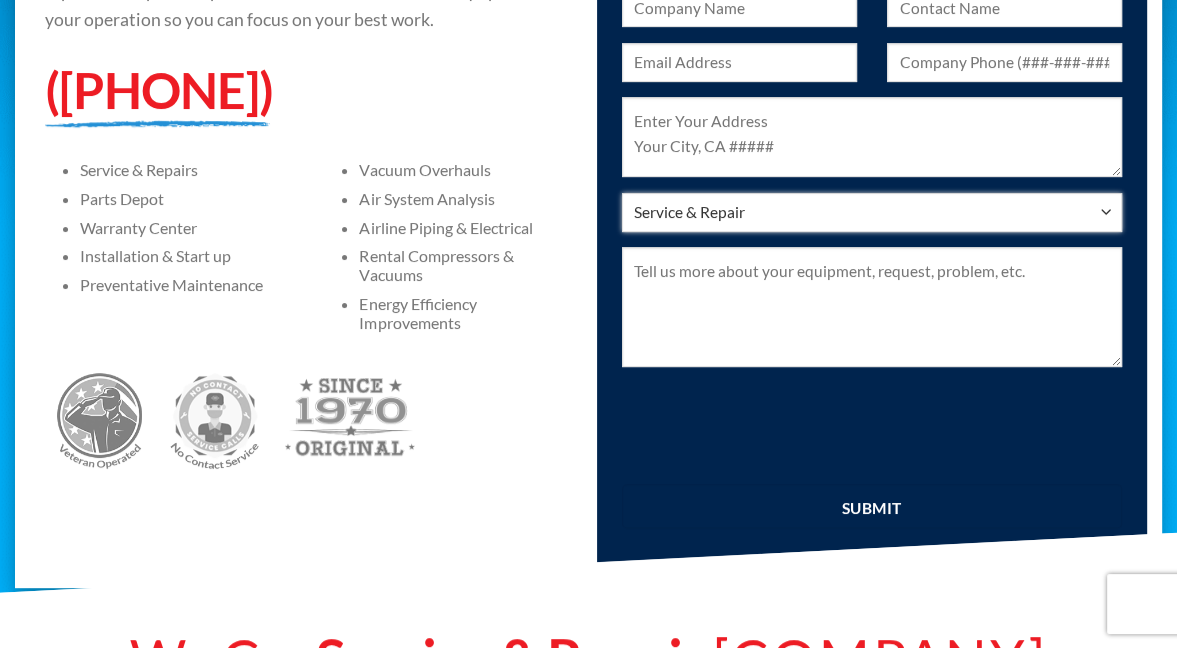 click on "— Choose A Request Type — I Have A Question Service & Repair Parts & Accessories New Equipment & Rentals Installation & Piping Warranty" at bounding box center [872, 212] 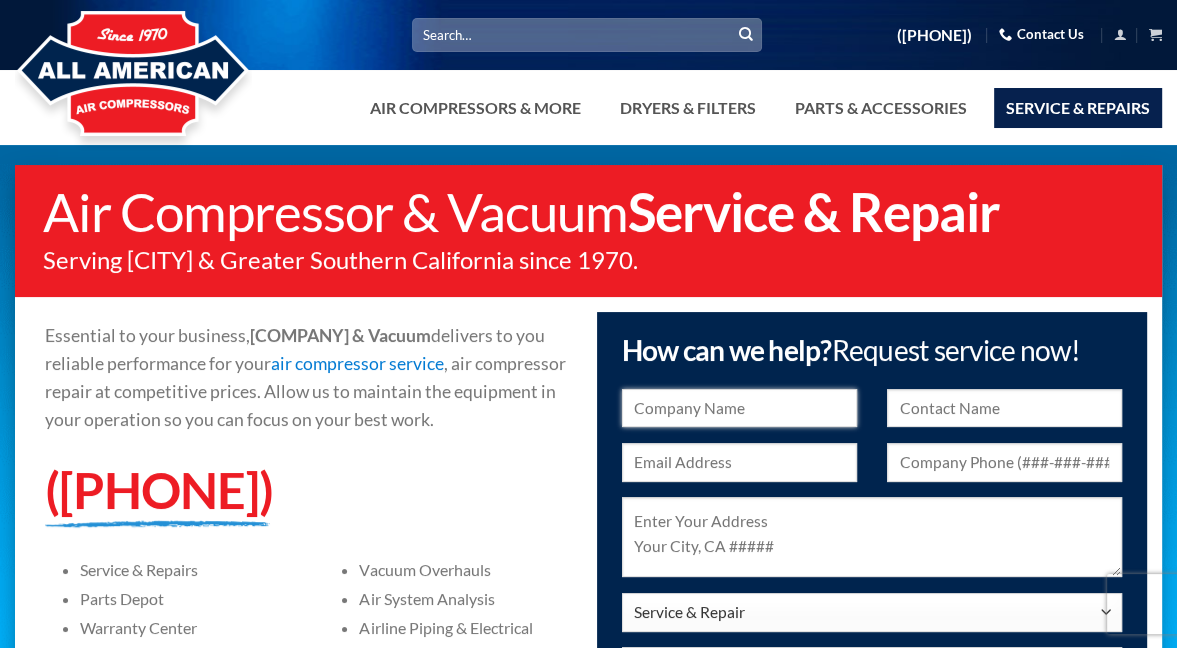 click at bounding box center (739, 408) 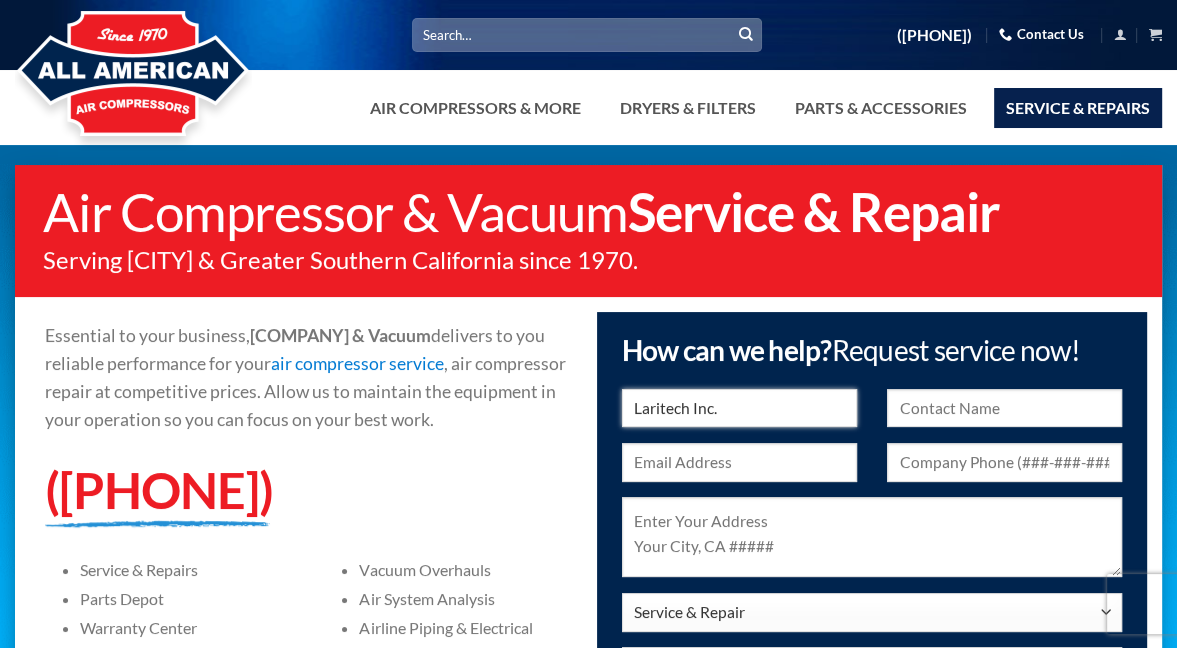 type on "[FIRST] [LAST]" 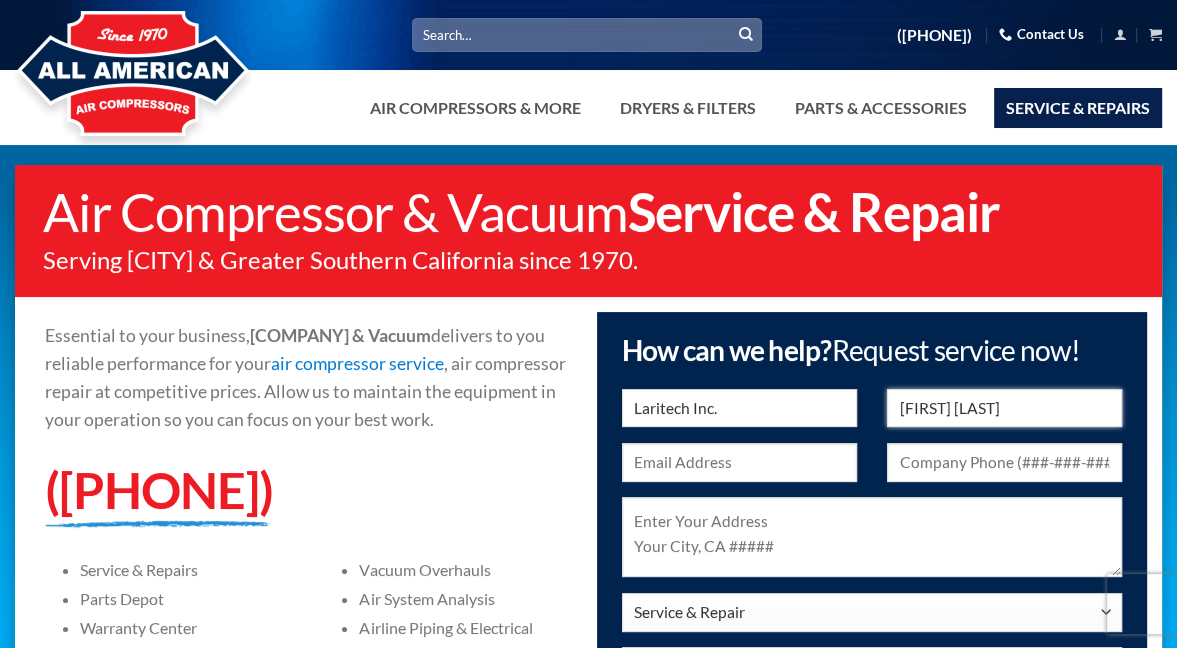 type on "[EMAIL]" 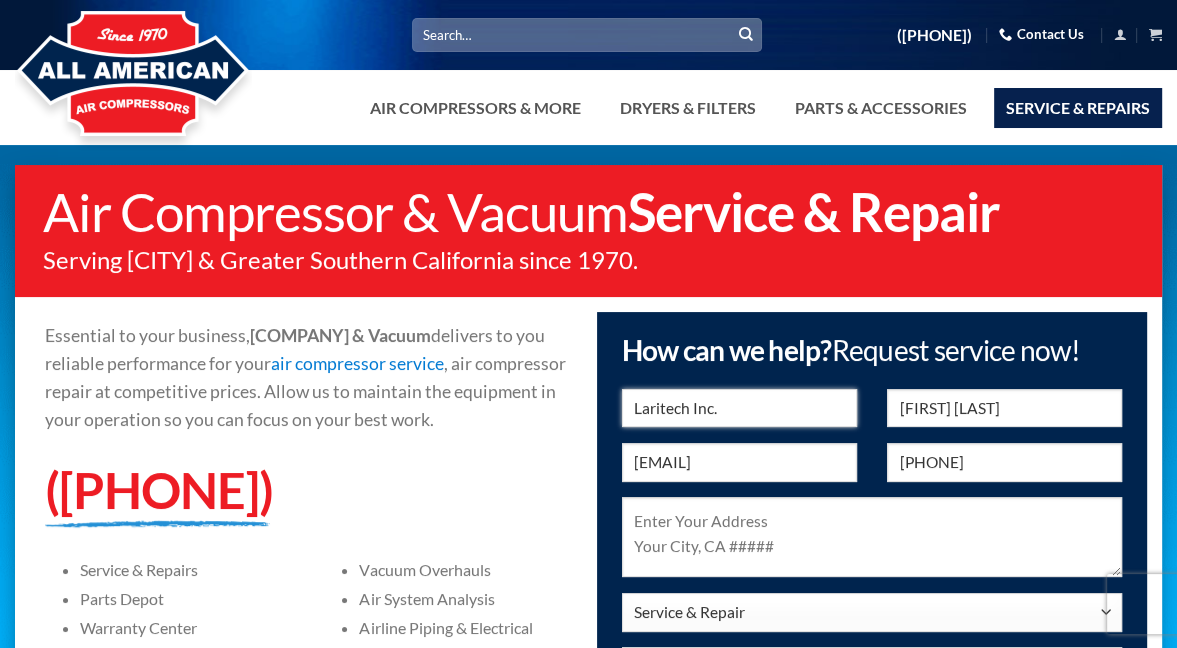 scroll, scrollTop: 400, scrollLeft: 0, axis: vertical 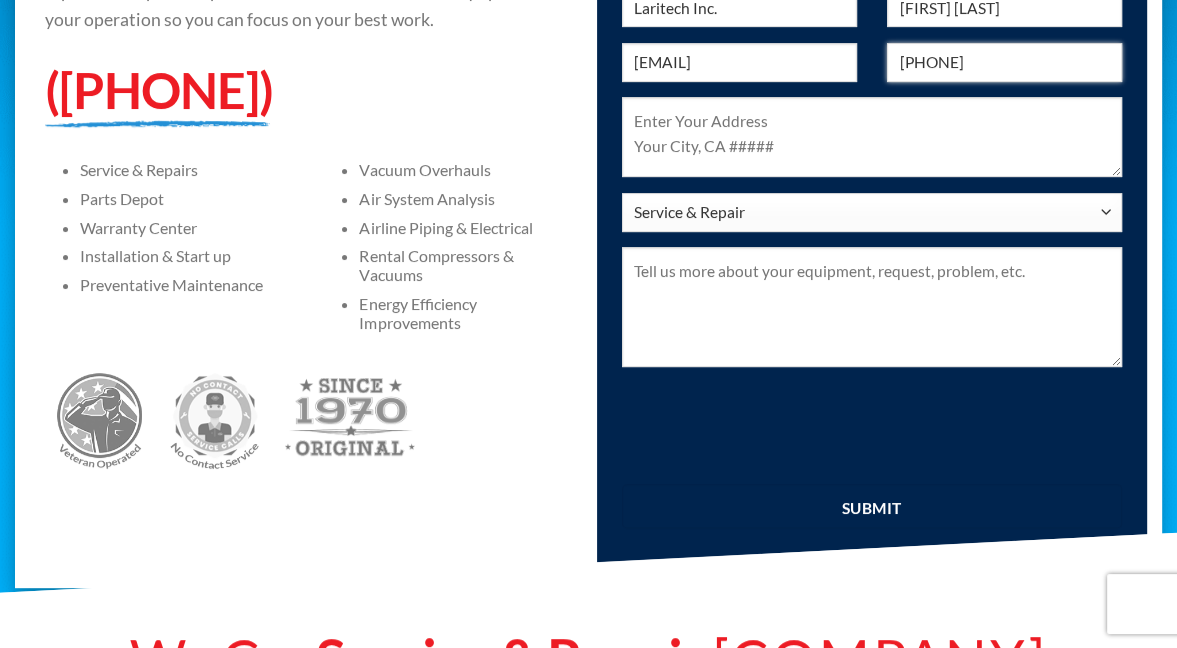 click on "[PHONE]" at bounding box center [1004, 62] 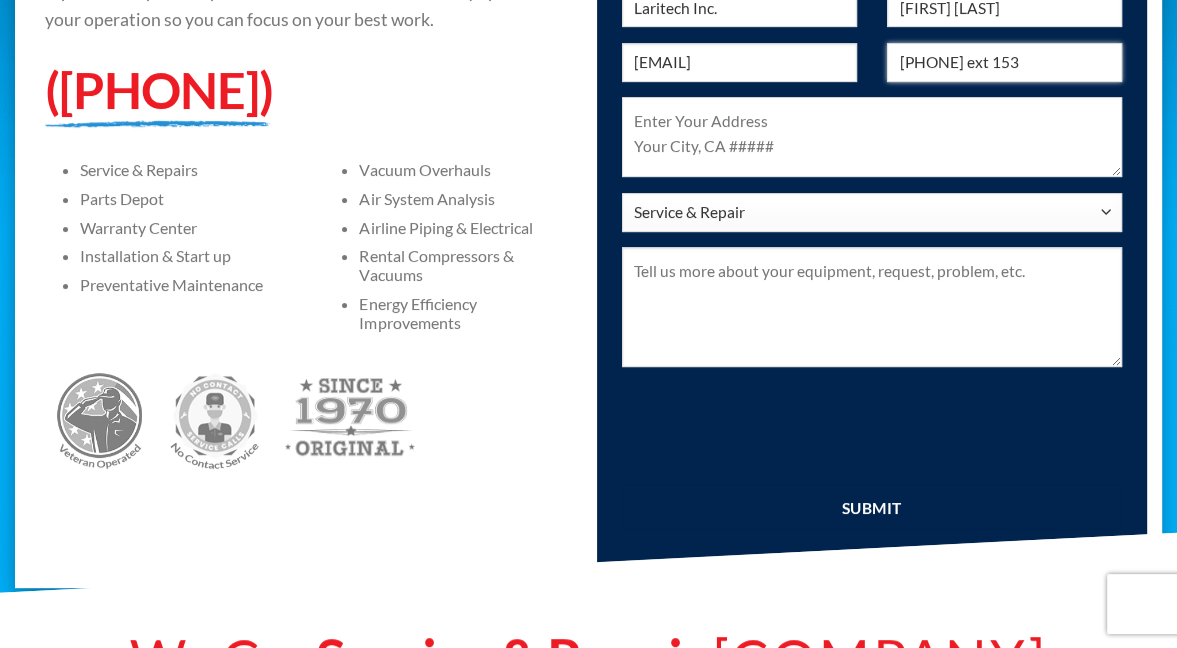 type on "[PHONE] ext 153" 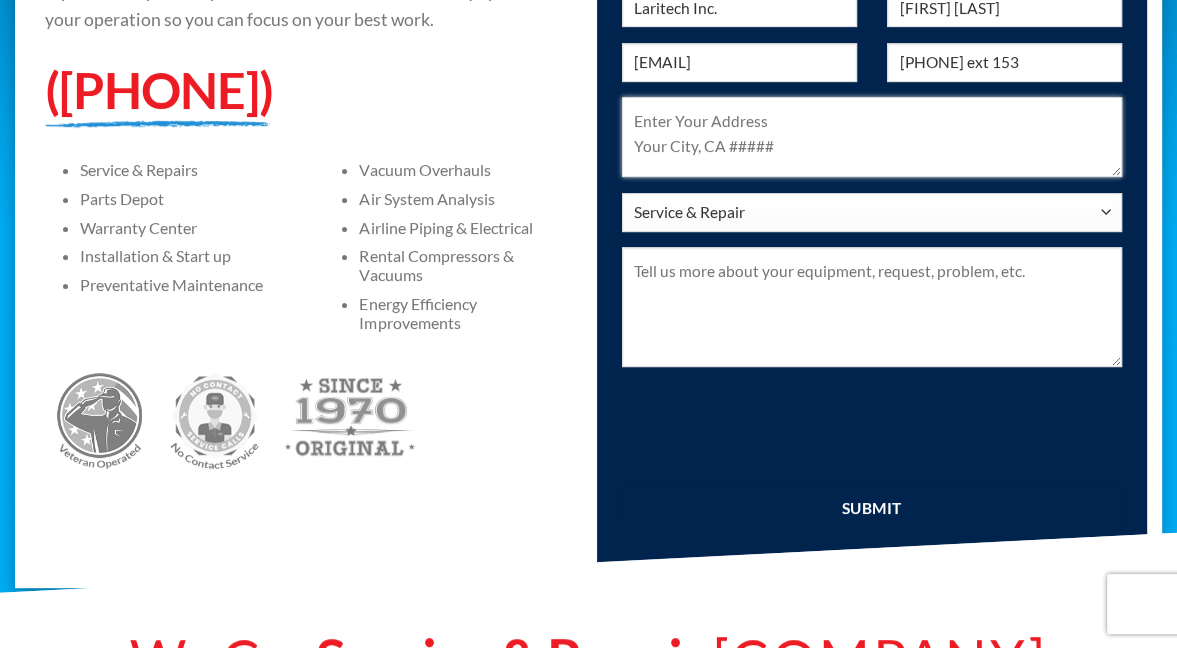click at bounding box center (872, 137) 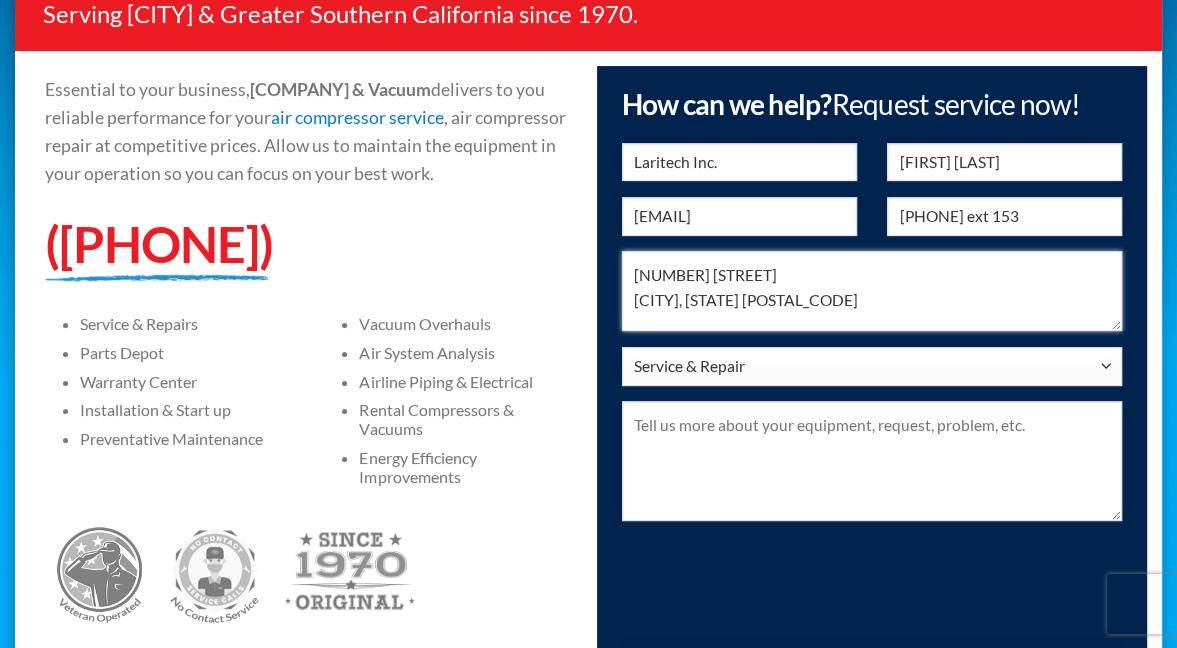 scroll, scrollTop: 400, scrollLeft: 0, axis: vertical 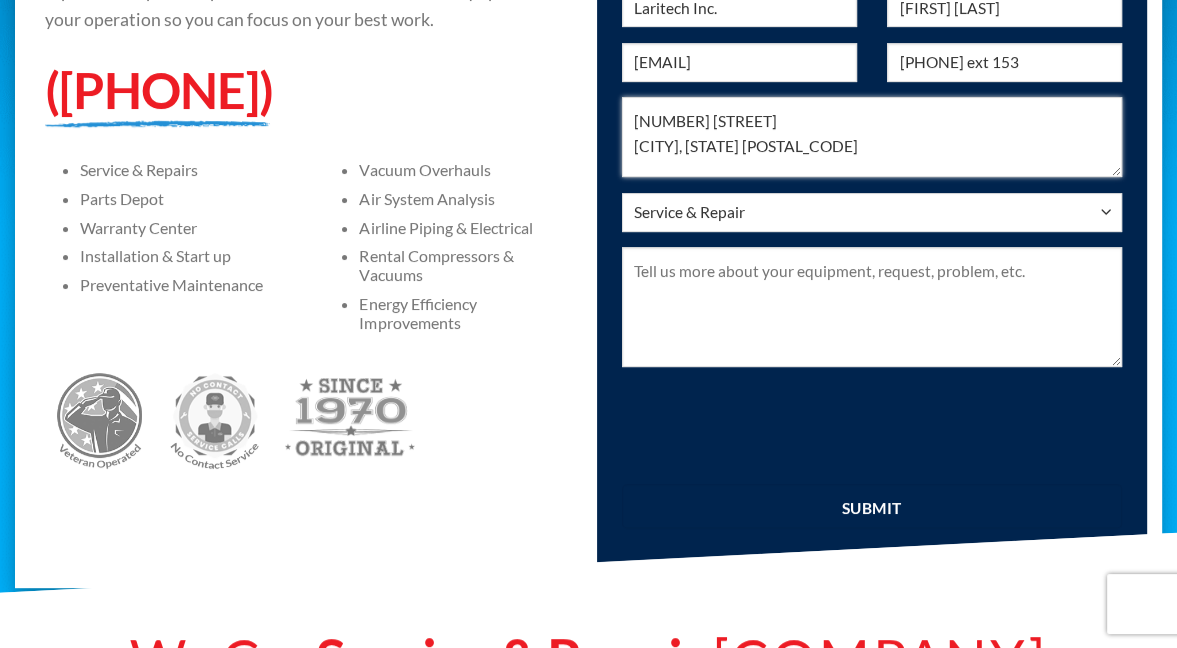 type on "[NUMBER] [STREET]
[CITY], [STATE] [POSTAL_CODE]" 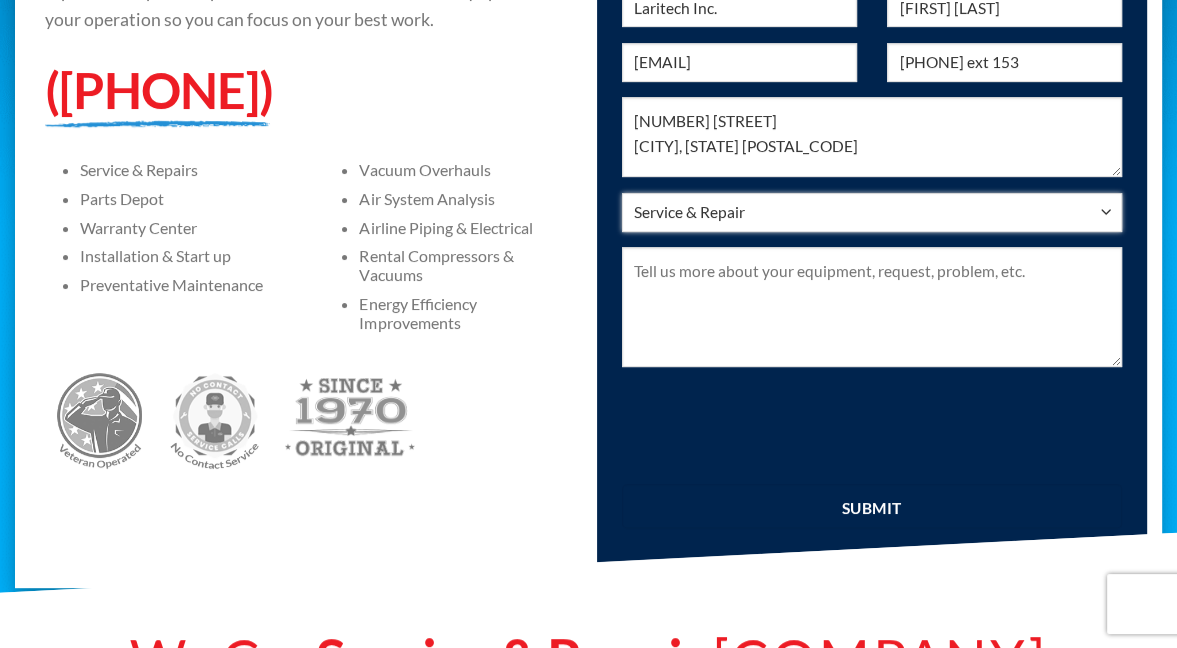 click on "— Choose A Request Type — I Have A Question Service & Repair Parts & Accessories New Equipment & Rentals Installation & Piping Warranty" at bounding box center [872, 212] 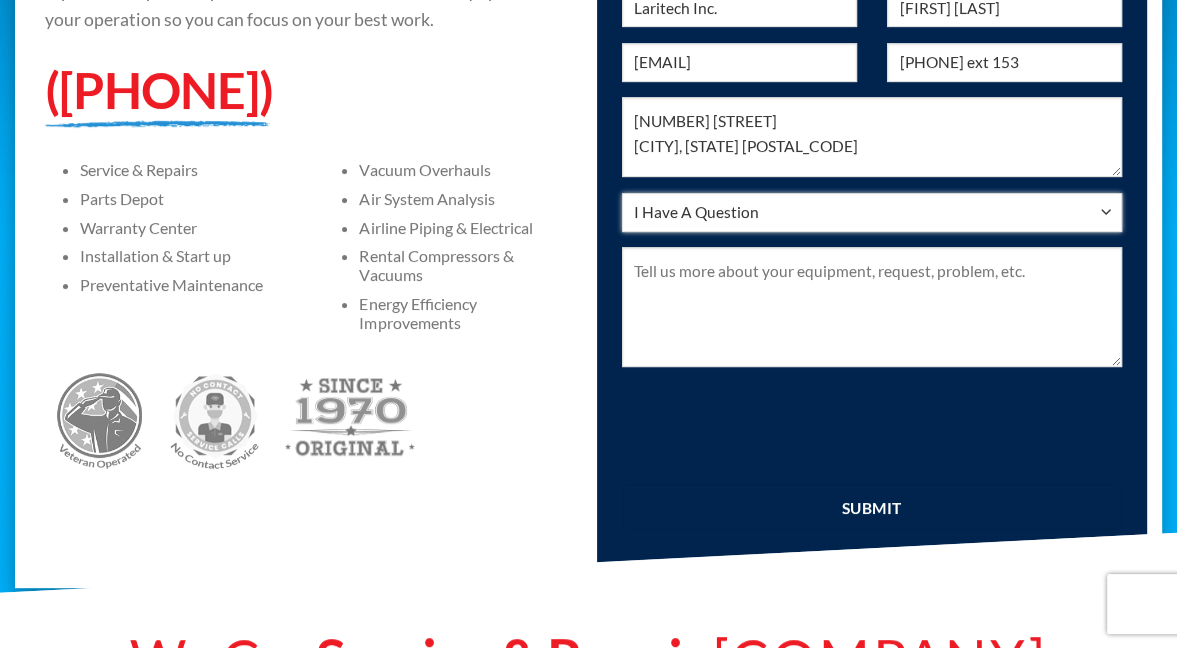 click on "— Choose A Request Type — I Have A Question Service & Repair Parts & Accessories New Equipment & Rentals Installation & Piping Warranty" at bounding box center (872, 212) 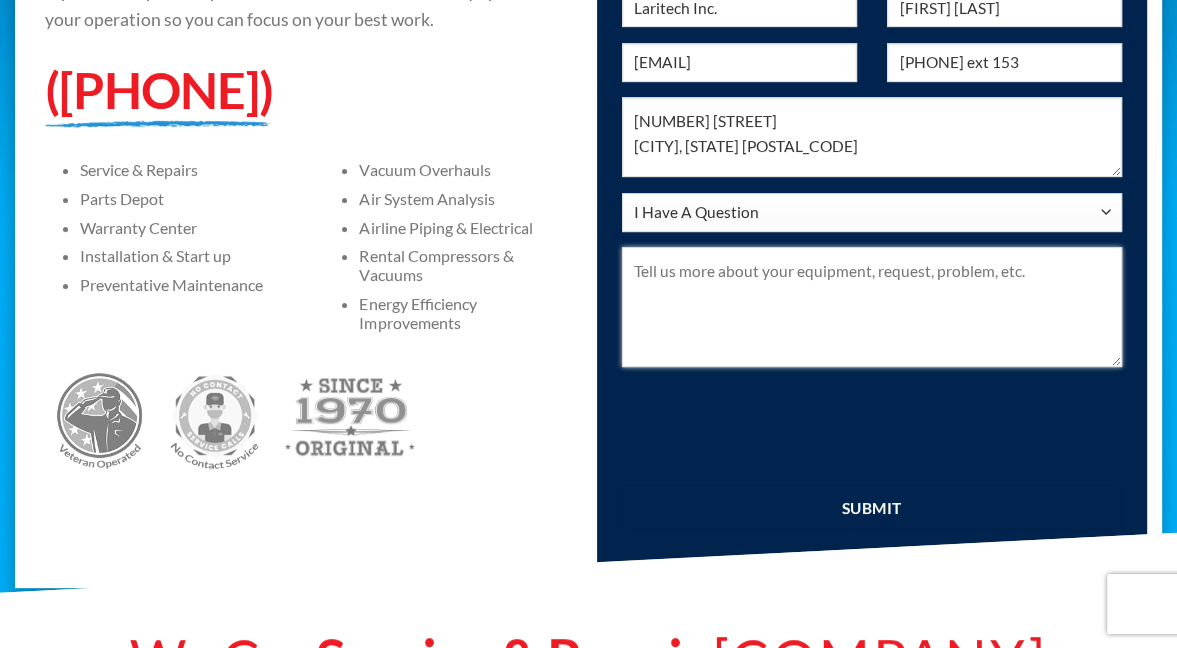 click at bounding box center [872, 307] 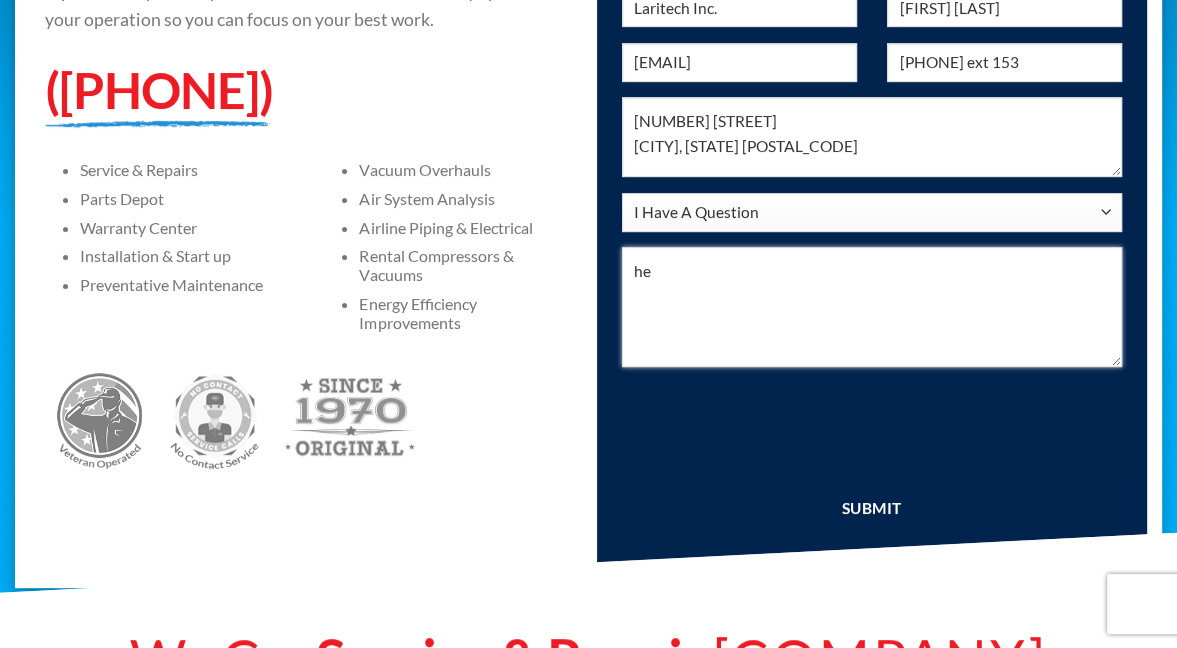 type on "h" 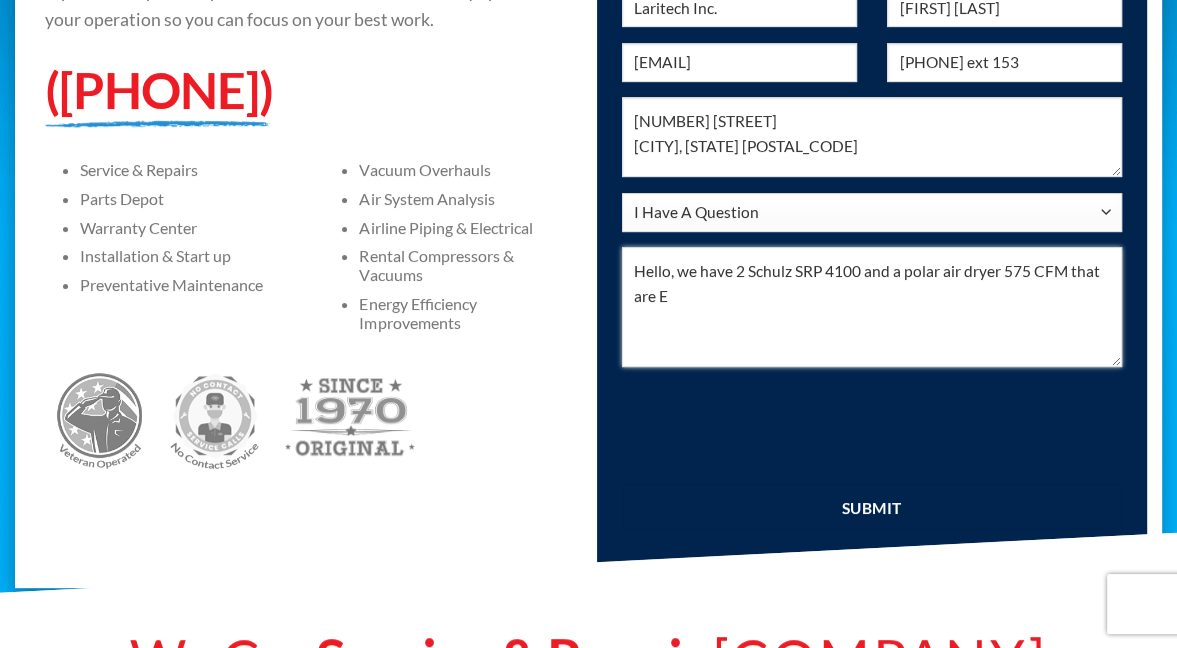 click on "Hello, we have 2 Schulz SRP 4100 and a polar air dryer 575 CFM that are E" at bounding box center (872, 307) 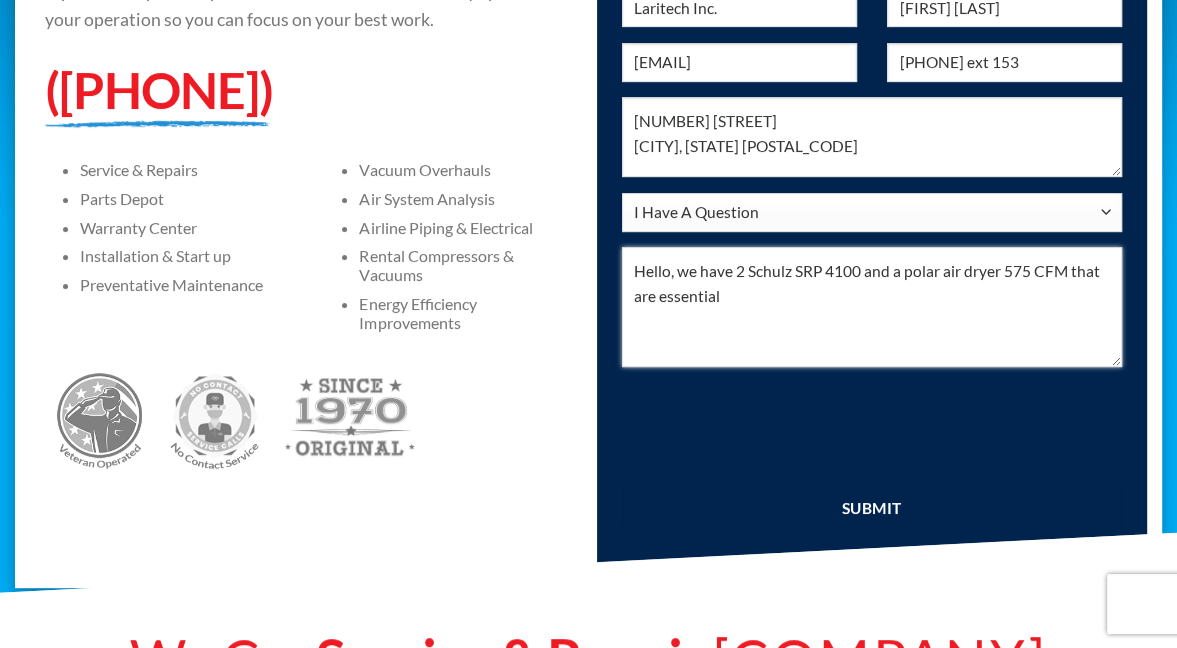 drag, startPoint x: 663, startPoint y: 295, endPoint x: 689, endPoint y: 298, distance: 26.172504 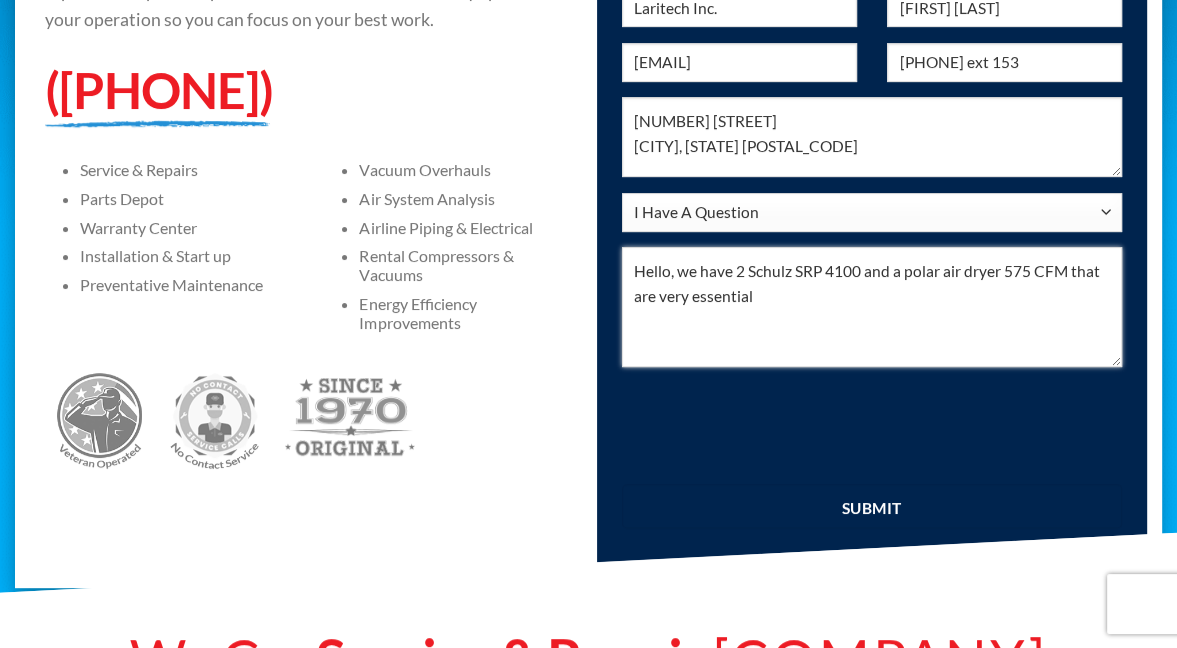 click on "Hello, we have 2 Schulz SRP 4100 and a polar air dryer 575 CFM that are very essential" at bounding box center [872, 307] 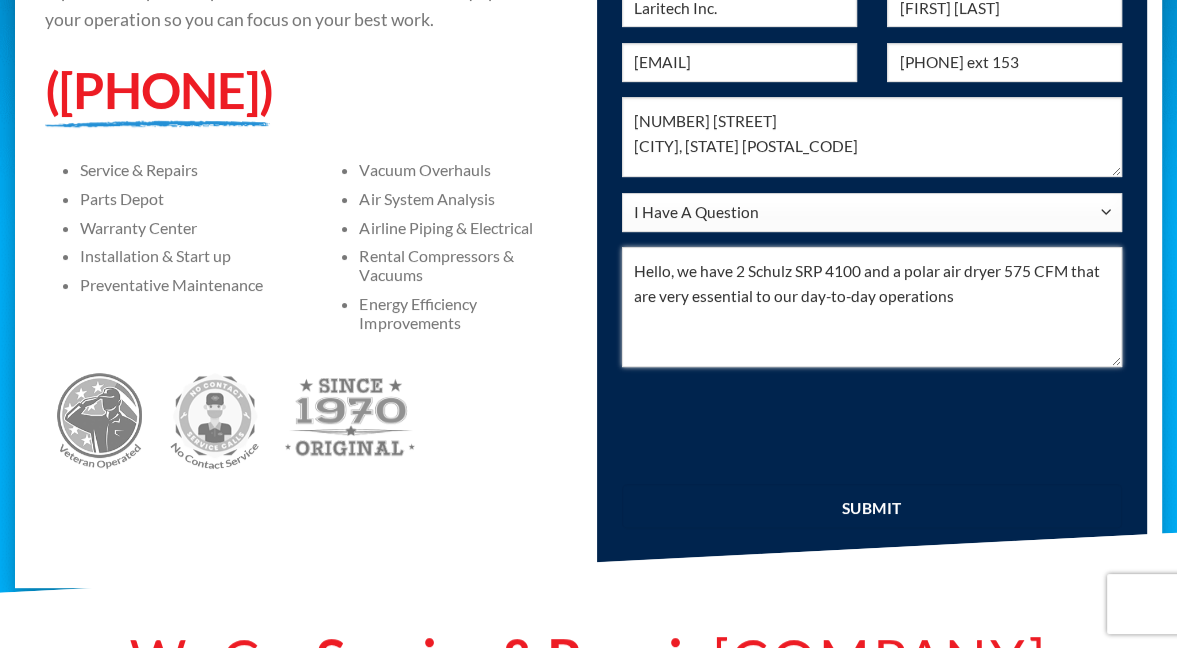 click on "Hello, we have 2 Schulz SRP 4100 and a polar air dryer 575 CFM that are very essential to our day-to-day operations" at bounding box center [872, 307] 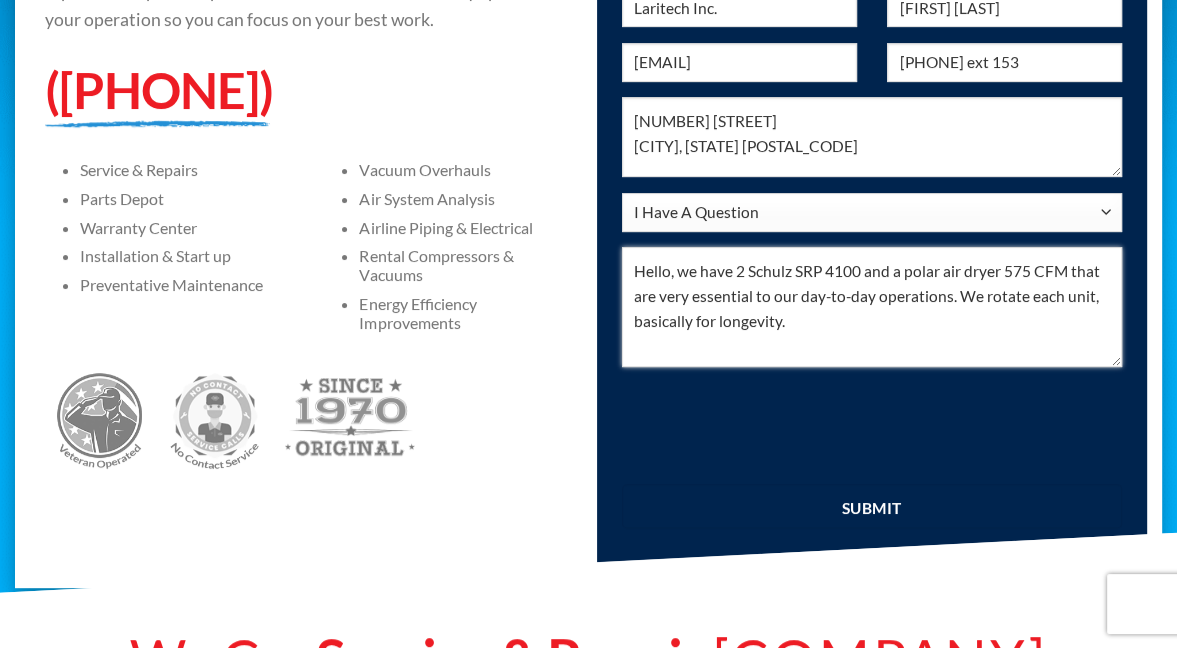 click on "Hello, we have 2 Schulz SRP 4100 and a polar air dryer 575 CFM that are very essential to our day-to-day operations. We rotate each unit, basically for longevity." at bounding box center [872, 307] 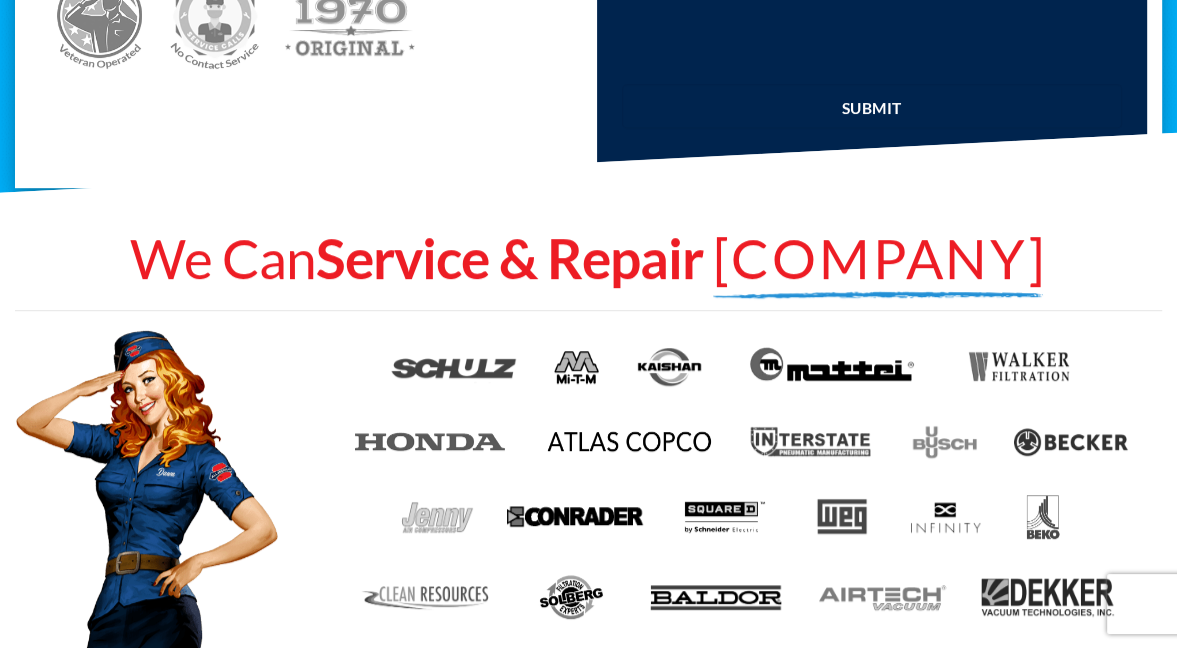 scroll, scrollTop: 400, scrollLeft: 0, axis: vertical 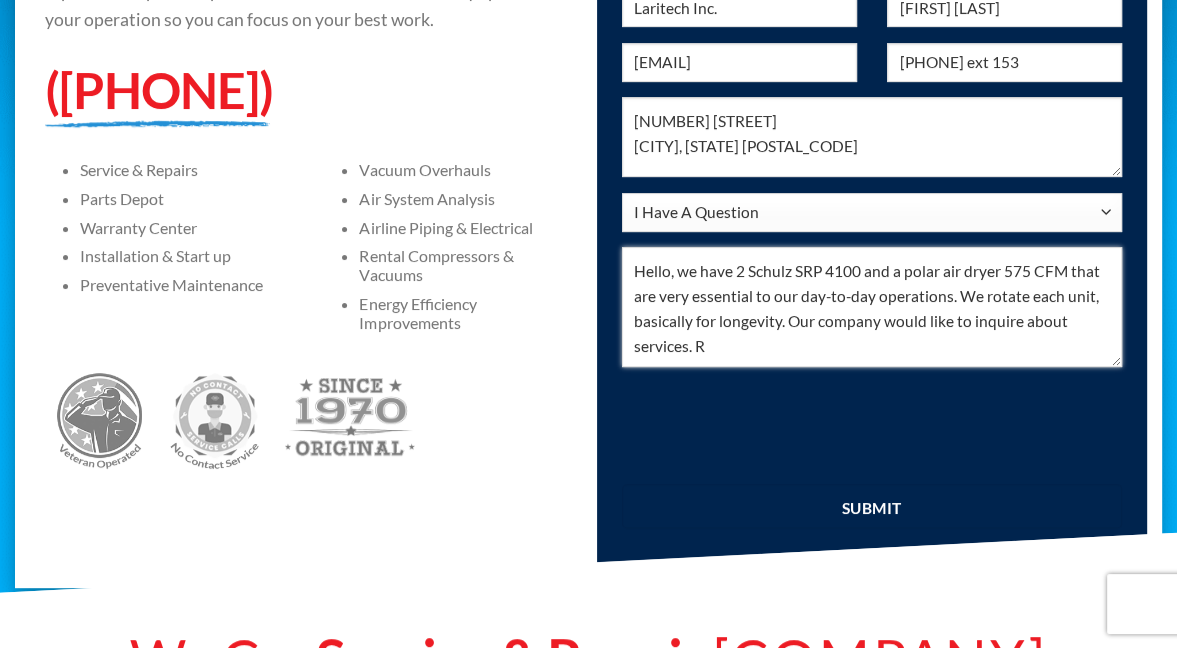 click on "Hello, we have 2 Schulz SRP 4100 and a polar air dryer 575 CFM that are very essential to our day-to-day operations. We rotate each unit, basically for longevity. Our company would like to inquire about services. R" at bounding box center (872, 307) 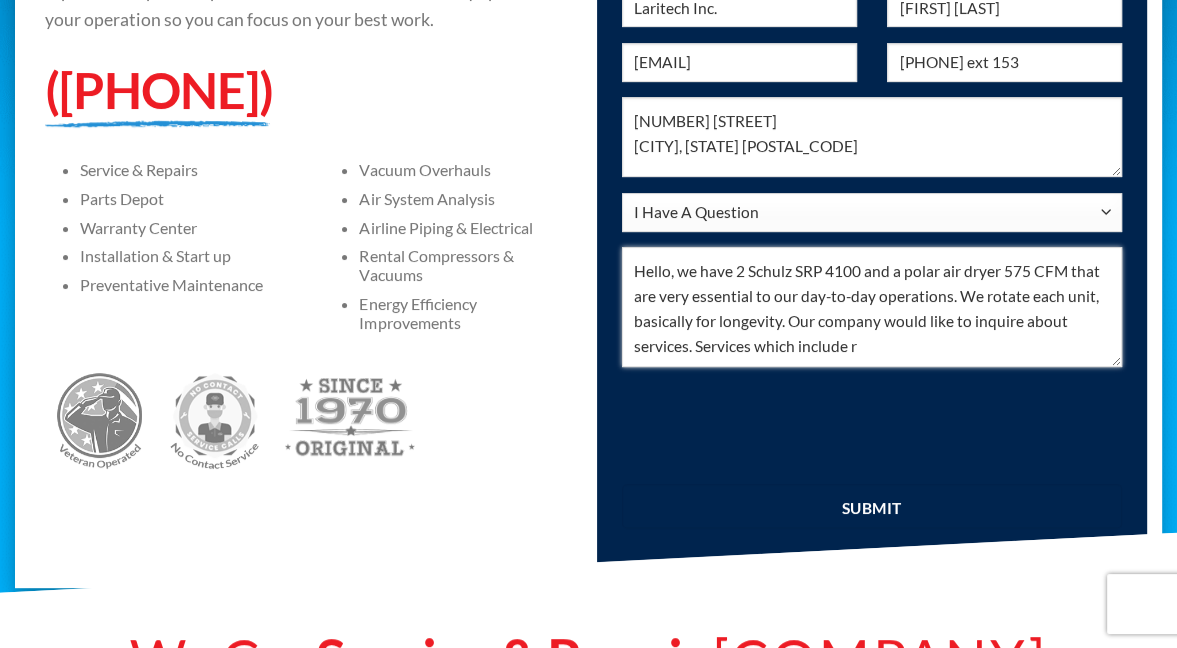 click on "Hello, we have 2 Schulz SRP 4100 and a polar air dryer 575 CFM that are very essential to our day-to-day operations. We rotate each unit, basically for longevity. Our company would like to inquire about services. Services which include r" at bounding box center (872, 307) 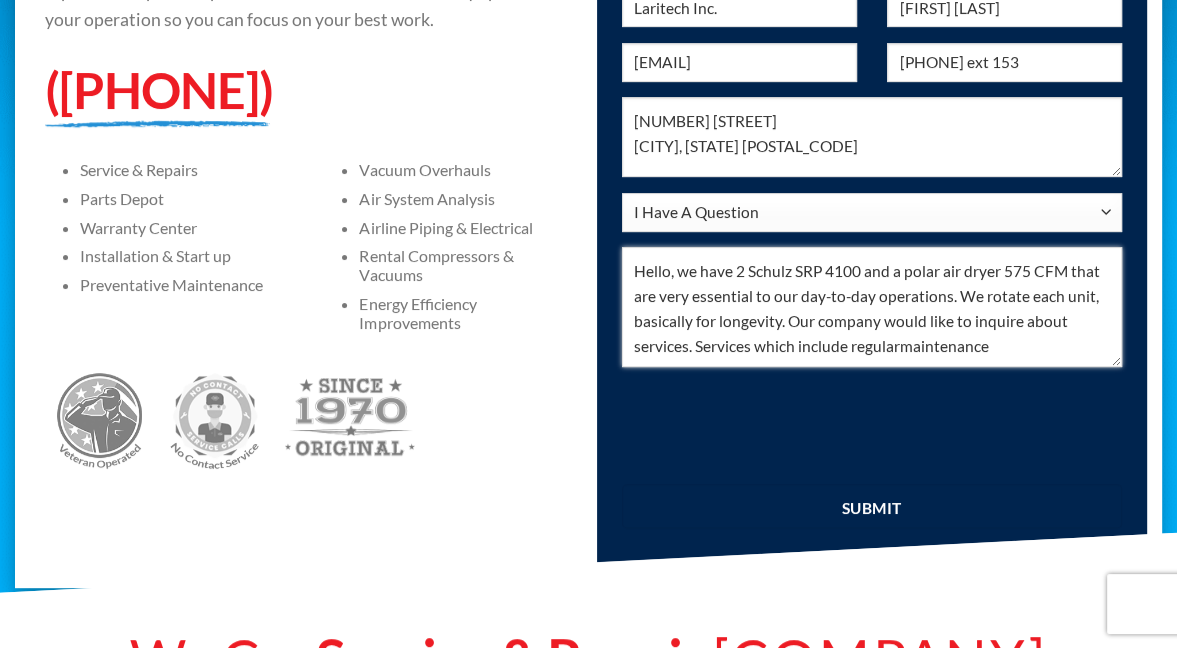 click on "Hello, we have 2 Schulz SRP 4100 and a polar air dryer 575 CFM that are very essential to our day-to-day operations. We rotate each unit, basically for longevity. Our company would like to inquire about services. Services which include regularmaintenance" at bounding box center (872, 307) 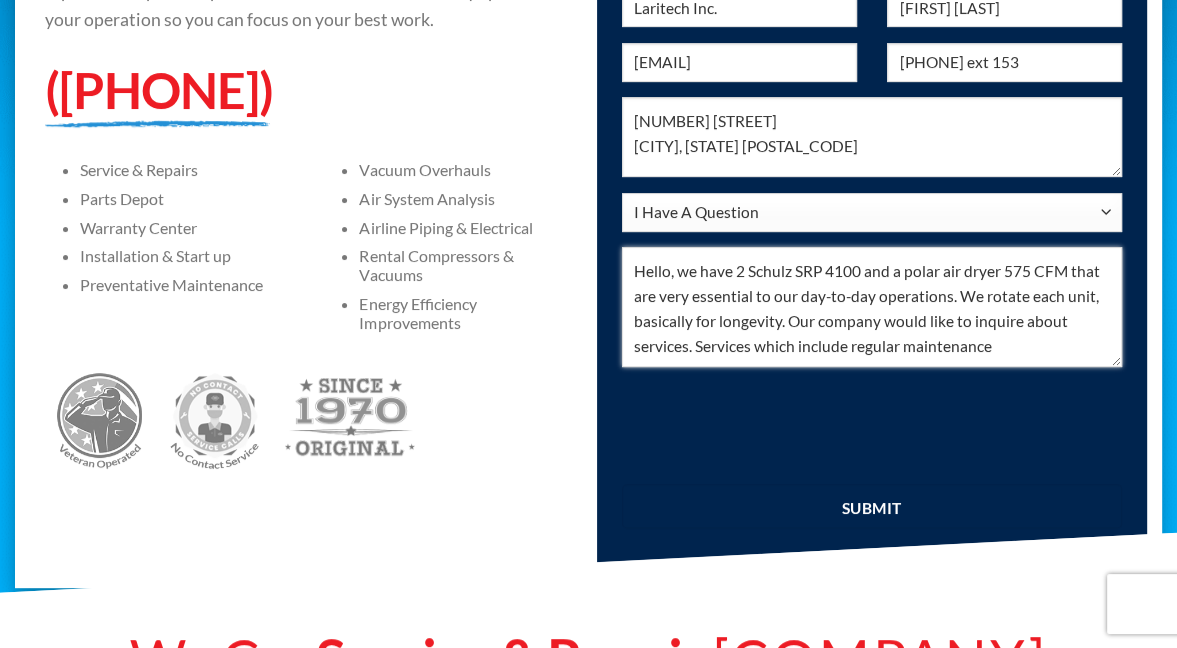 click on "Hello, we have 2 Schulz SRP 4100 and a polar air dryer 575 CFM that are very essential to our day-to-day operations. We rotate each unit, basically for longevity. Our company would like to inquire about services. Services which include regular maintenance" at bounding box center (872, 307) 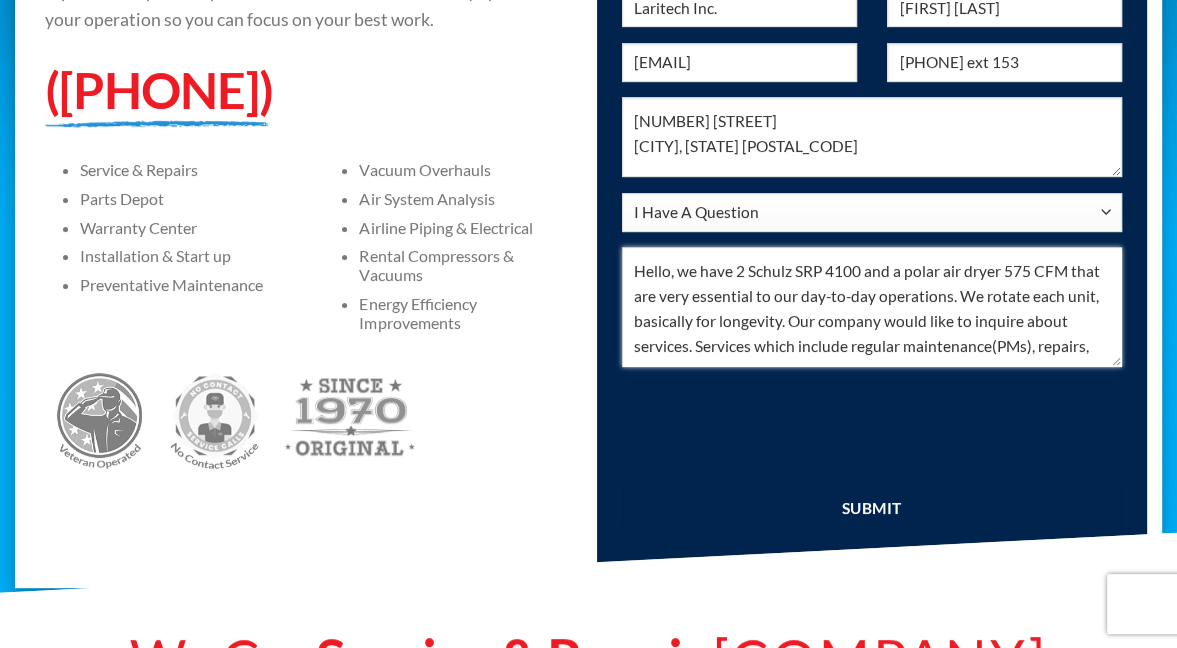 scroll, scrollTop: 13, scrollLeft: 0, axis: vertical 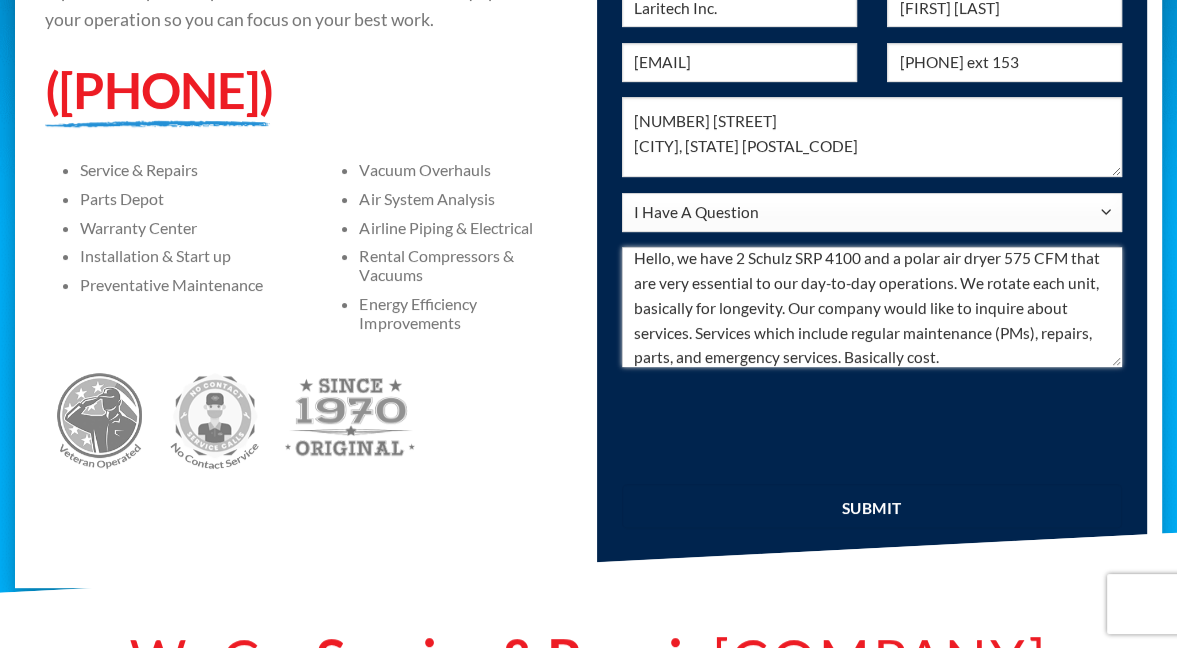 click on "Hello, we have 2 Schulz SRP 4100 and a polar air dryer 575 CFM that are very essential to our day-to-day operations. We rotate each unit, basically for longevity. Our company would like to inquire about services. Services which include regular maintenance (PMs), repairs, parts, and emergency services. Basically cost." at bounding box center (872, 307) 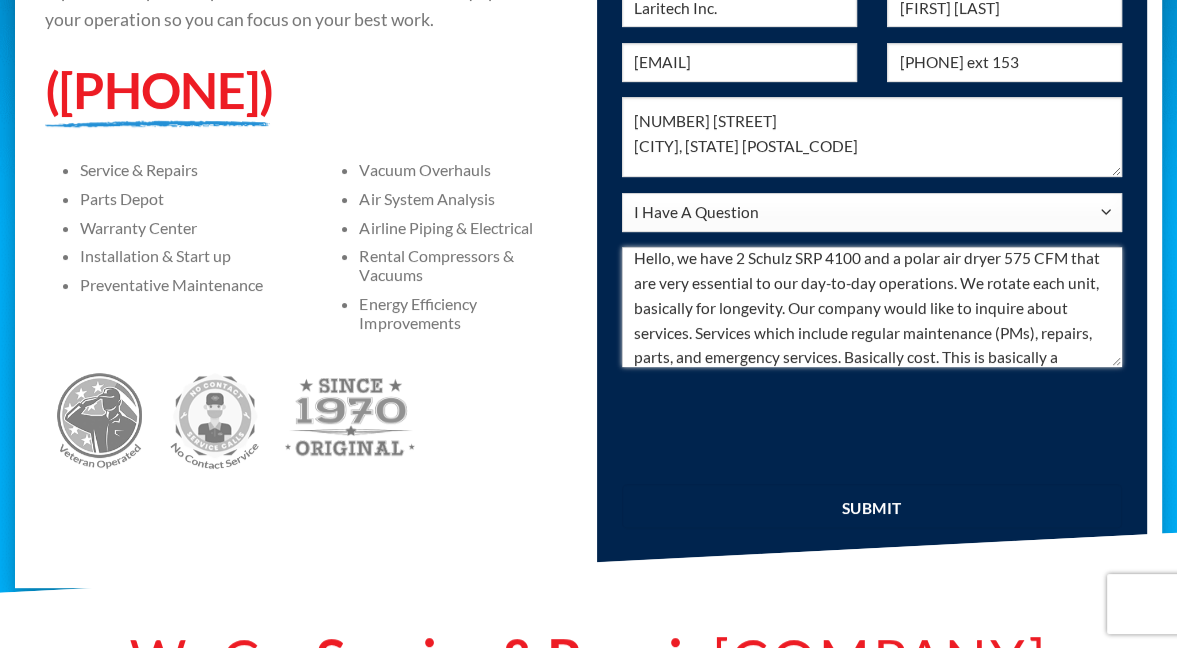 click on "Hello, we have 2 Schulz SRP 4100 and a polar air dryer 575 CFM that are very essential to our day-to-day operations. We rotate each unit, basically for longevity. Our company would like to inquire about services. Services which include regular maintenance (PMs), repairs, parts, and emergency services. Basically cost. This is basically a" at bounding box center (872, 307) 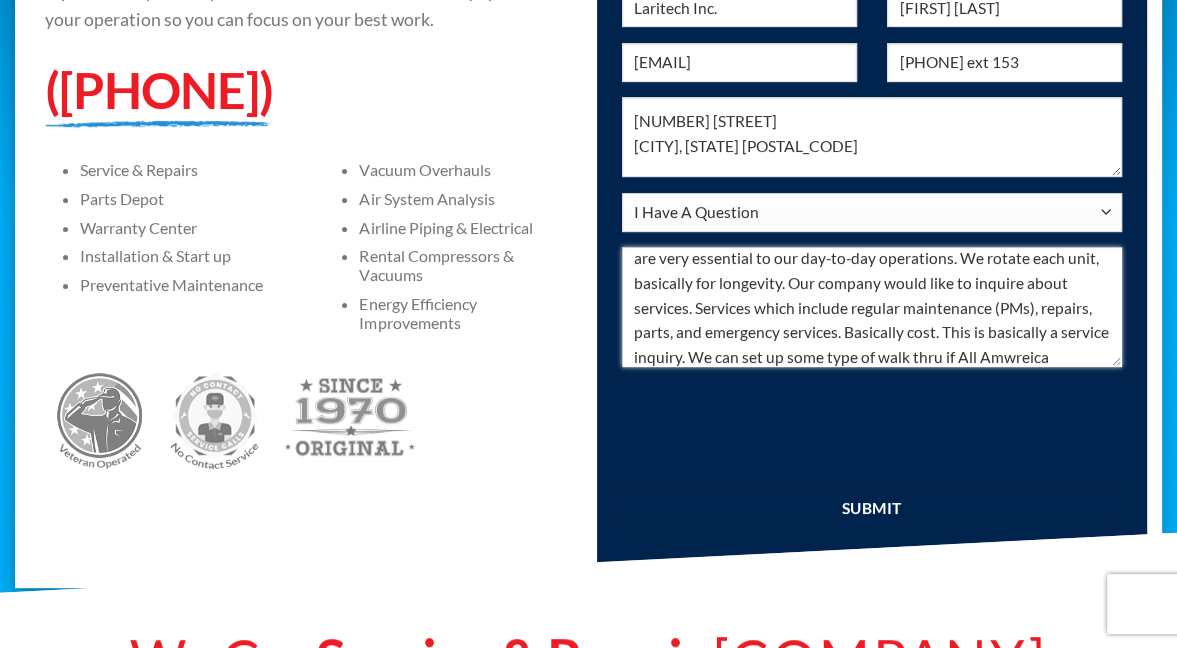 scroll, scrollTop: 63, scrollLeft: 0, axis: vertical 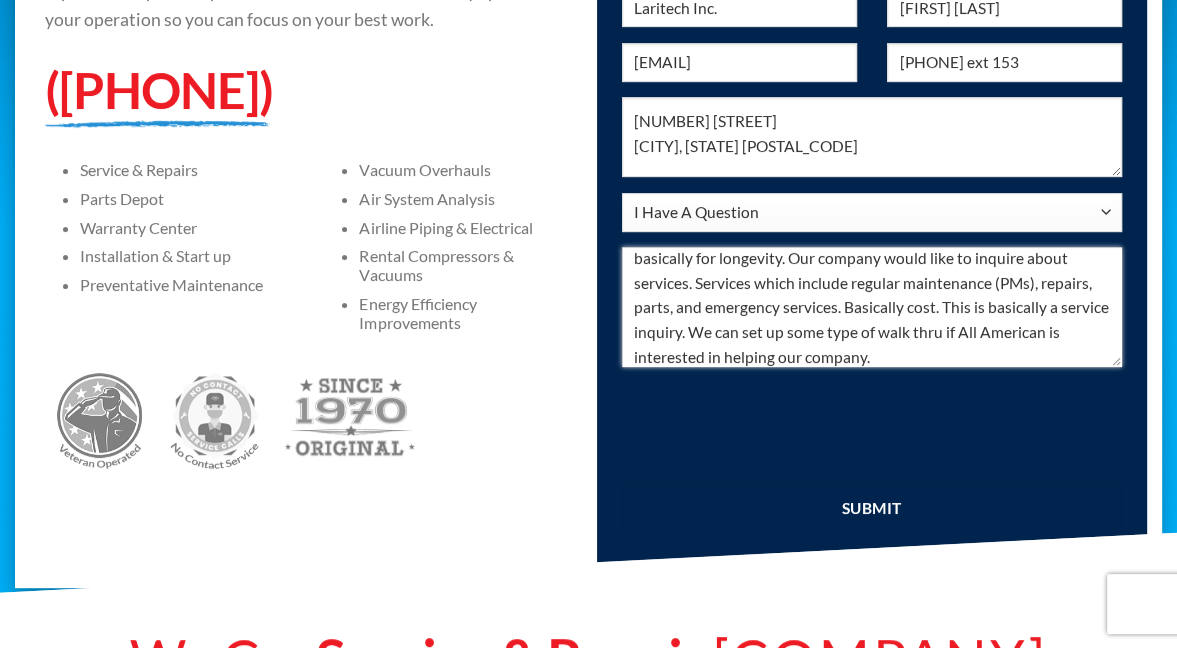 click on "Hello, we have 2 Schulz SRP 4100 and a polar air dryer 575 CFM that are very essential to our day-to-day operations. We rotate each unit, basically for longevity. Our company would like to inquire about services. Services which include regular maintenance (PMs), repairs, parts, and emergency services. Basically cost. This is basically a service inquiry. We can set up some type of walk thru if All American is interested in helping our company." at bounding box center (872, 307) 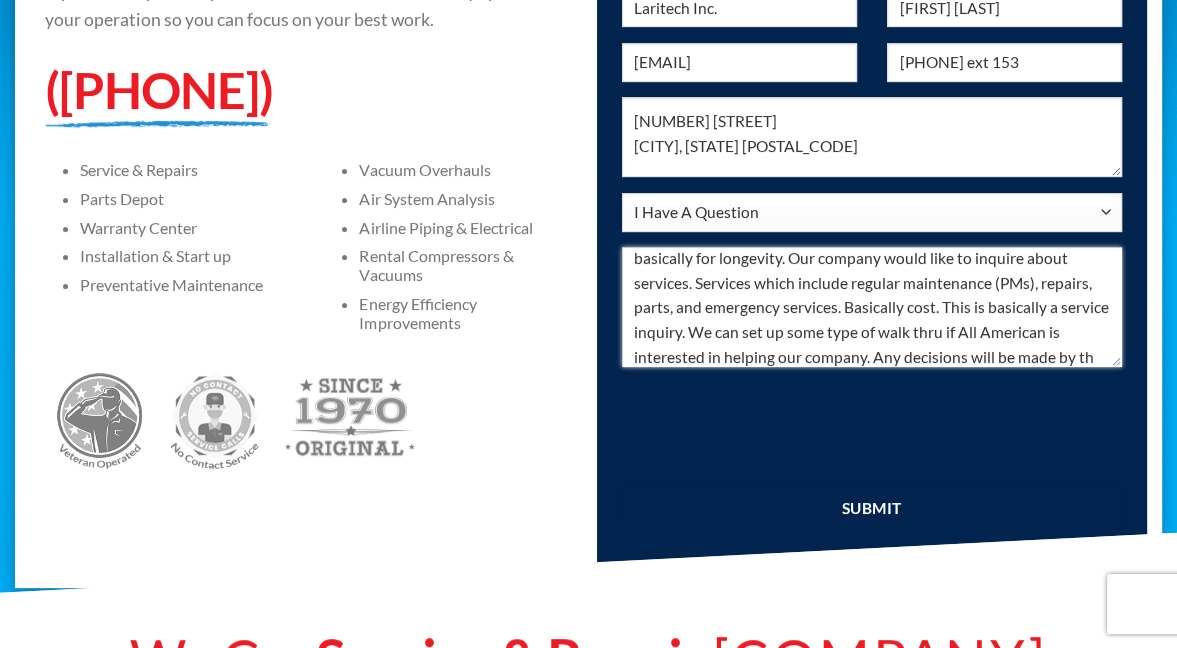 scroll, scrollTop: 88, scrollLeft: 0, axis: vertical 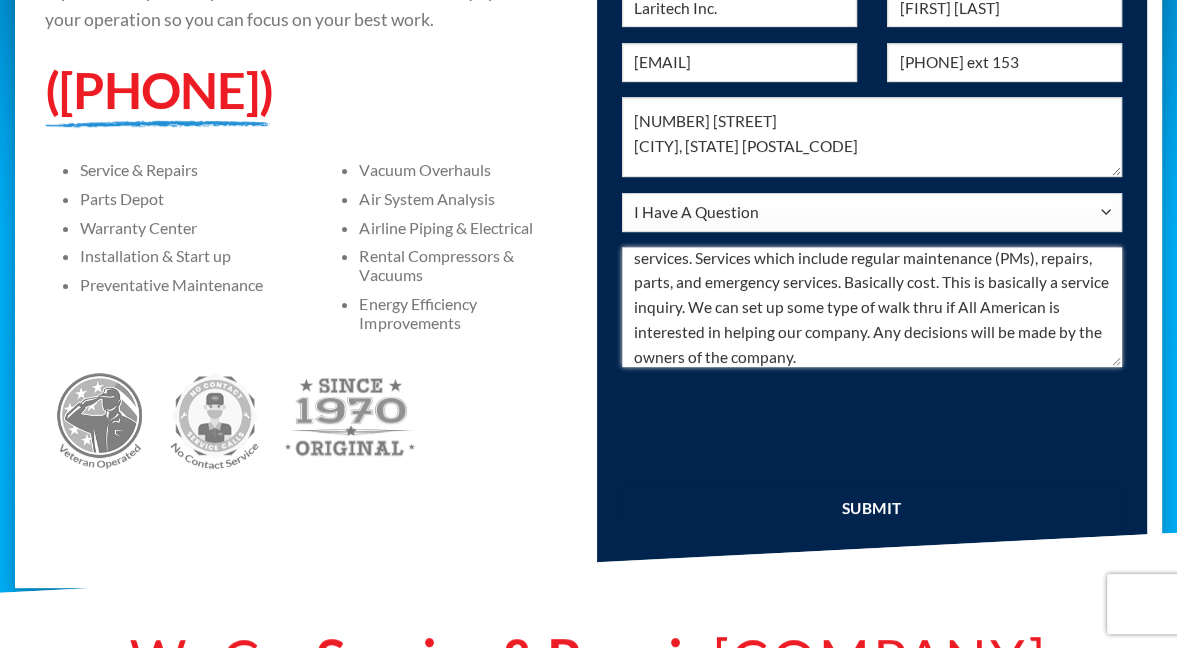 drag, startPoint x: 909, startPoint y: 332, endPoint x: 954, endPoint y: 332, distance: 45 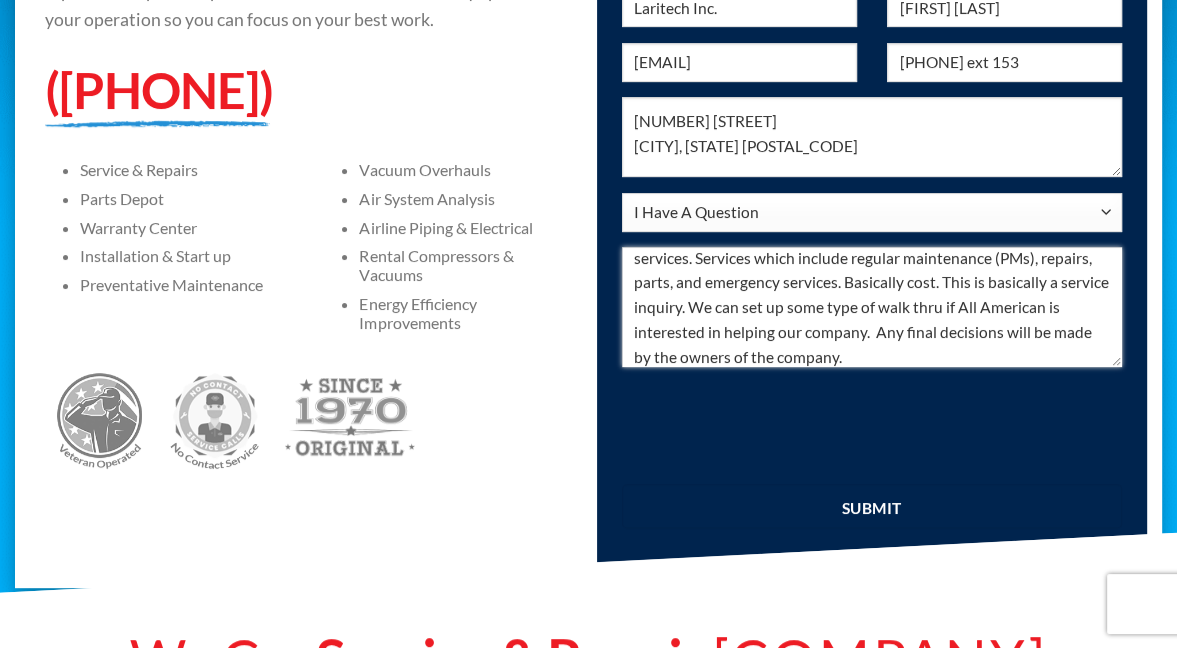 click on "Hello, we have 2 Schulz SRP 4100 and a polar air dryer 575 CFM that are very essential to our day-to-day operations. We rotate each unit, basically for longevity. Our company would like to inquire about services. Services which include regular maintenance (PMs), repairs, parts, and emergency services. Basically cost. This is basically a service inquiry. We can set up some type of walk thru if All American is interested in helping our company.  Any final decisions will be made by the owners of the company." at bounding box center [872, 307] 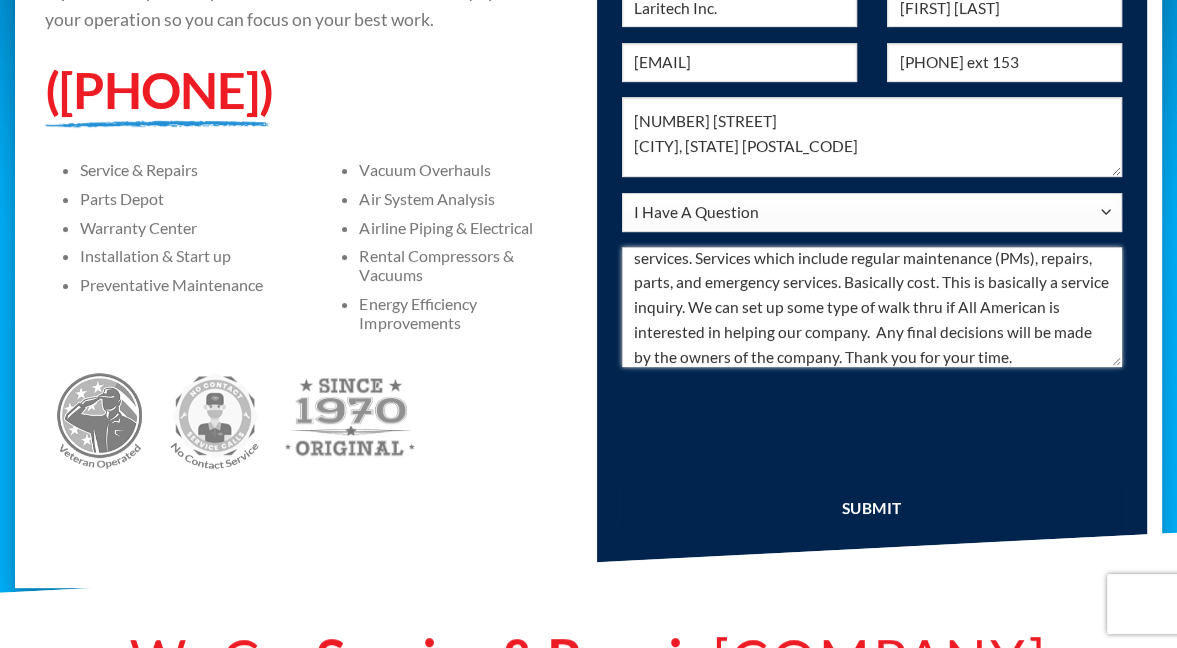 type on "Hello, we have 2 Schulz SRP 4100 and a polar air dryer 575 CFM that are very essential to our day-to-day operations. We rotate each unit, basically for longevity. Our company would like to inquire about services. Services which include regular maintenance (PMs), repairs, parts, and emergency services. Basically cost. This is basically a service inquiry. We can set up some type of walk thru if All American is interested in helping our company.  Any final decisions will be made by the owners of the company. Thank you for your time." 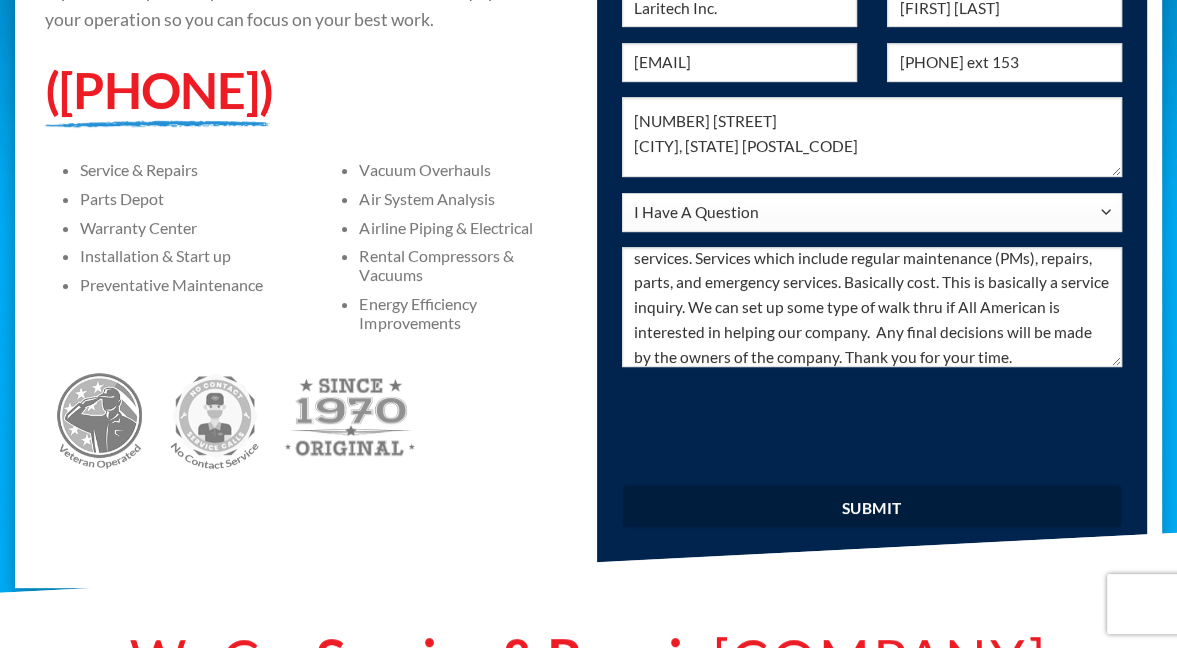 click at bounding box center [872, 506] 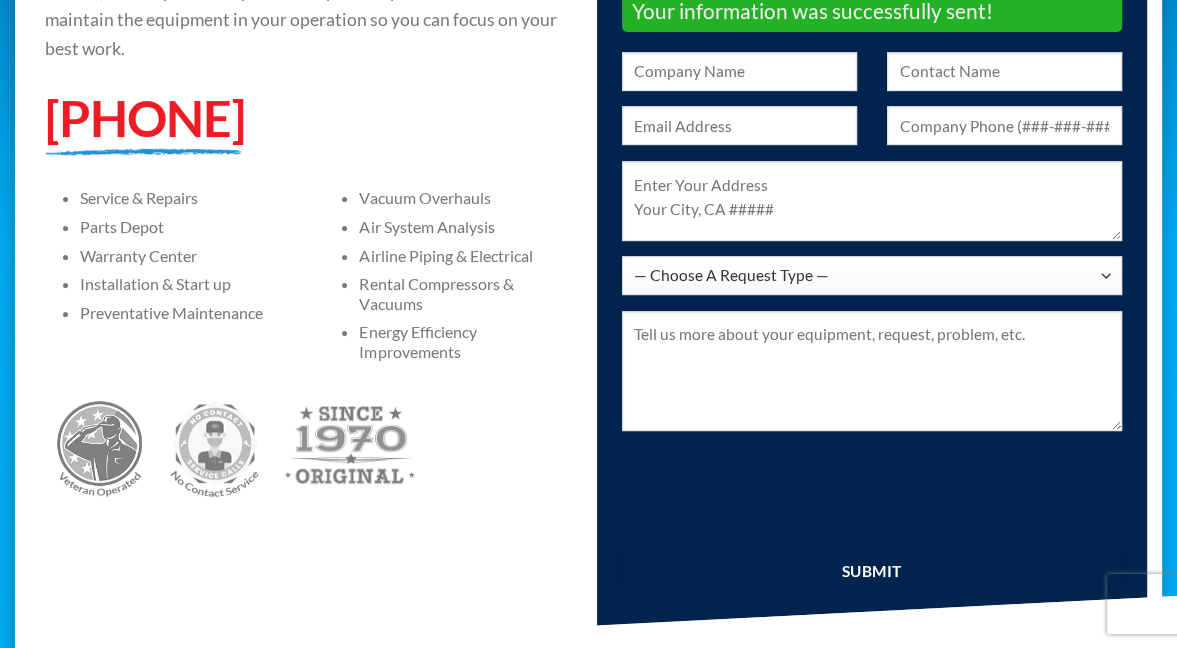 scroll, scrollTop: 0, scrollLeft: 0, axis: both 